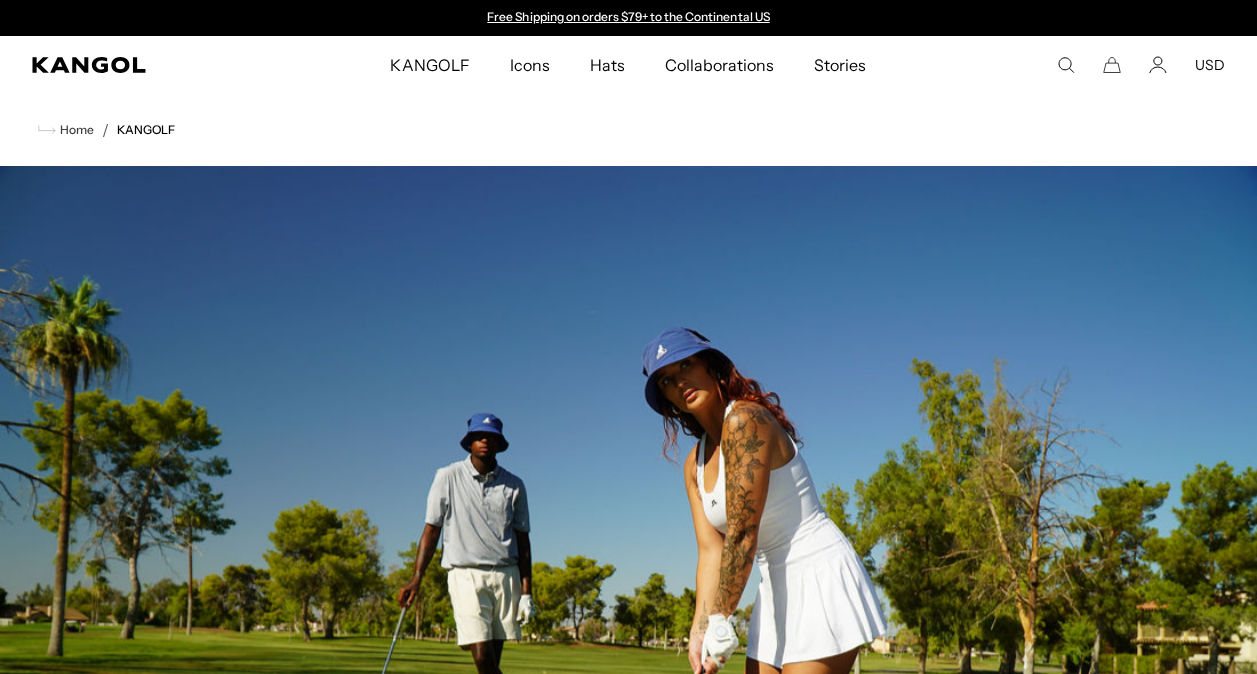 scroll, scrollTop: 0, scrollLeft: 0, axis: both 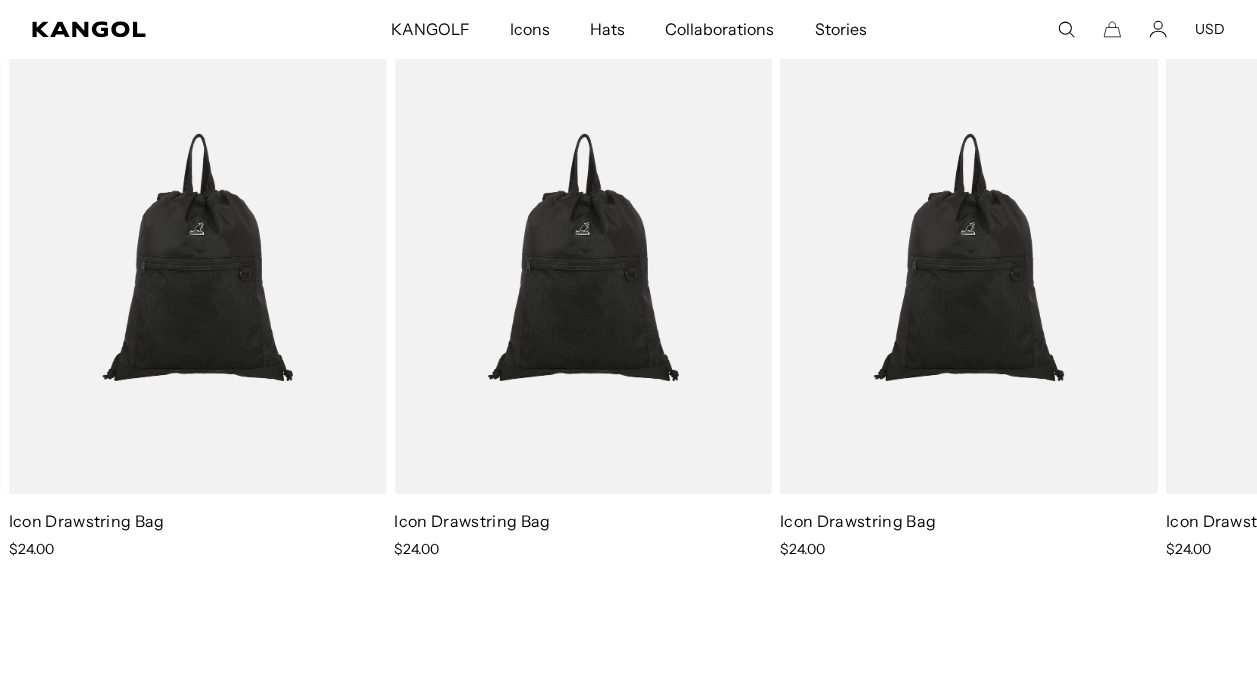 click on "Skip to content
My Bag
( 0 )
Your cart is empty.
Explore new hats
Loading...
Subtotal
$0.00 USD
Taxes, shipping, and discounts are calculated at checkout
Checkout
View My Bag
Free Shipping on orders $79+ to the Continental US
Free Shipping on orders $79+ to the Continental US" at bounding box center [628, 111] 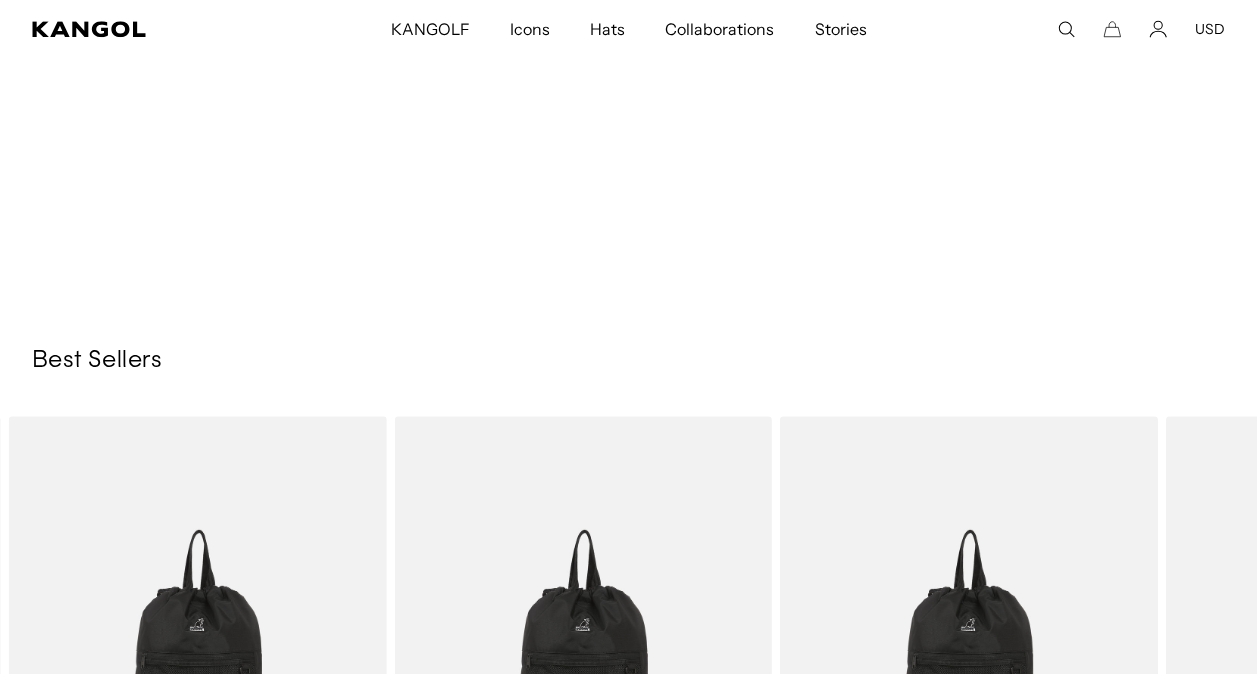 scroll, scrollTop: 800, scrollLeft: 0, axis: vertical 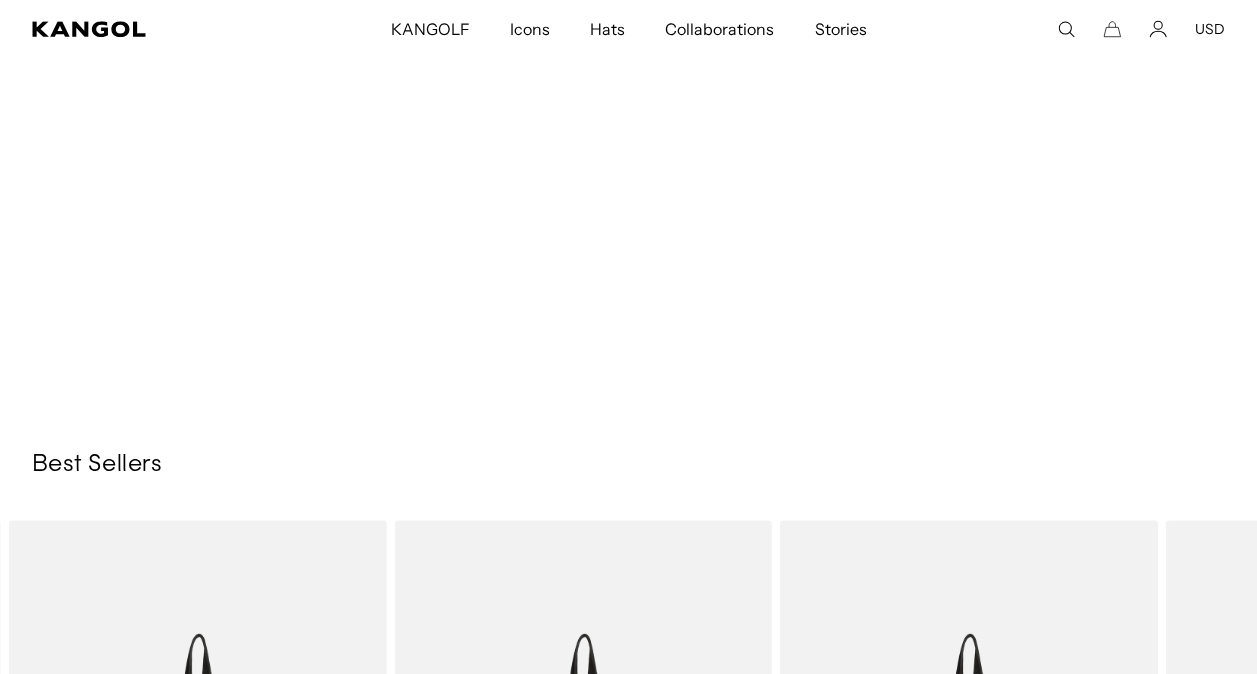 drag, startPoint x: 718, startPoint y: 291, endPoint x: 358, endPoint y: 288, distance: 360.0125 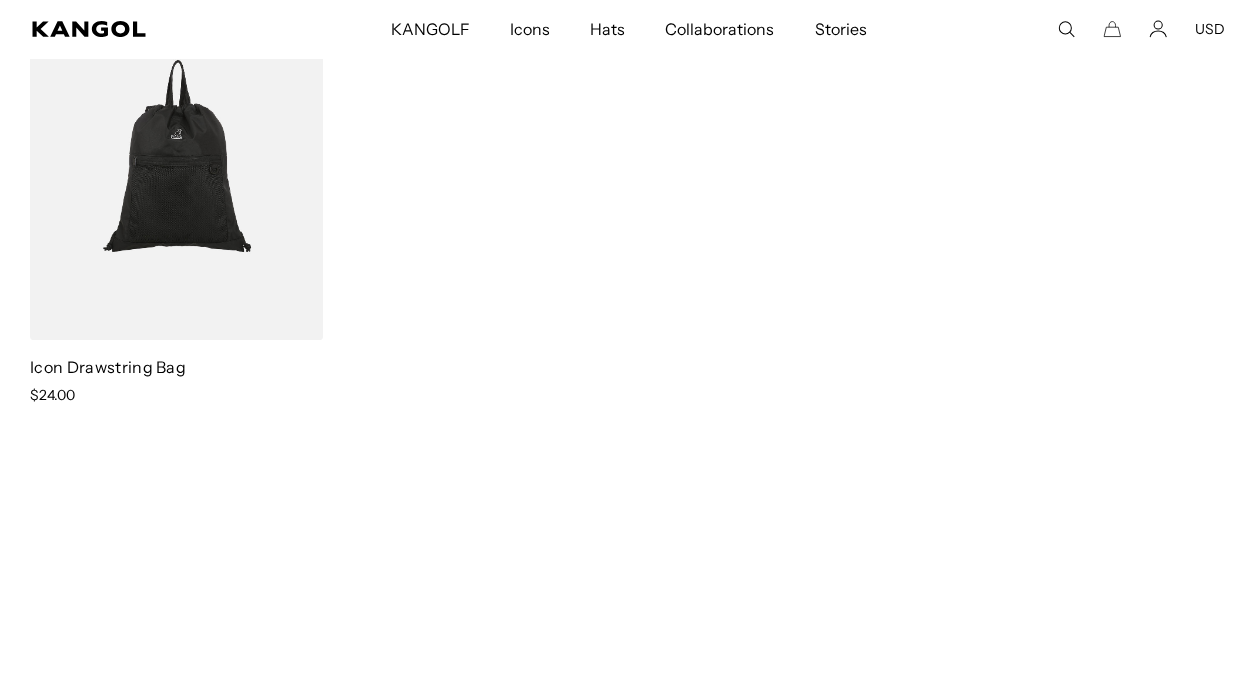 scroll, scrollTop: 0, scrollLeft: 0, axis: both 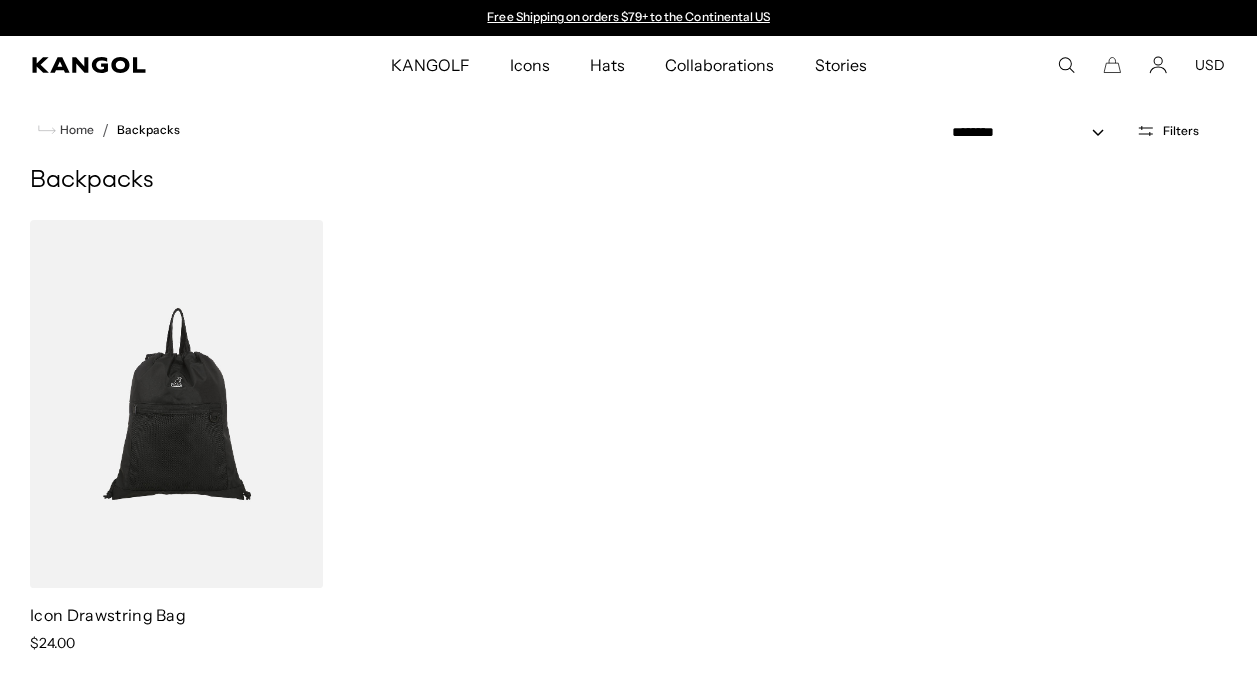 click 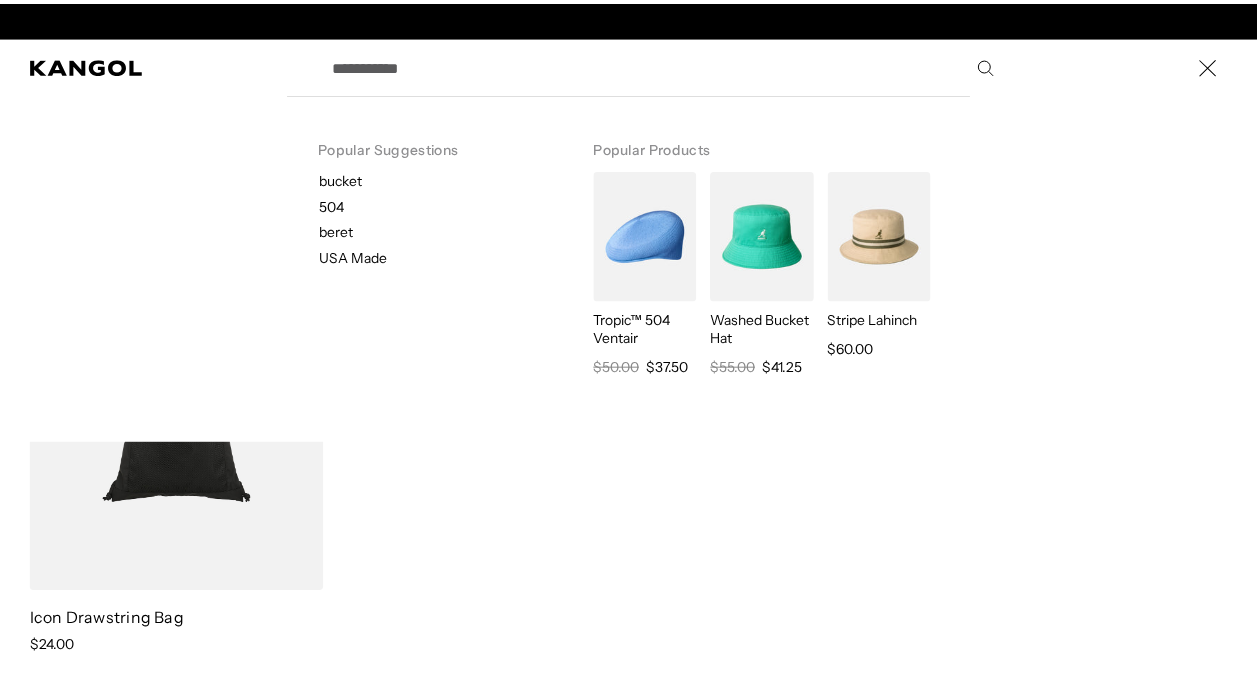 scroll, scrollTop: 0, scrollLeft: 0, axis: both 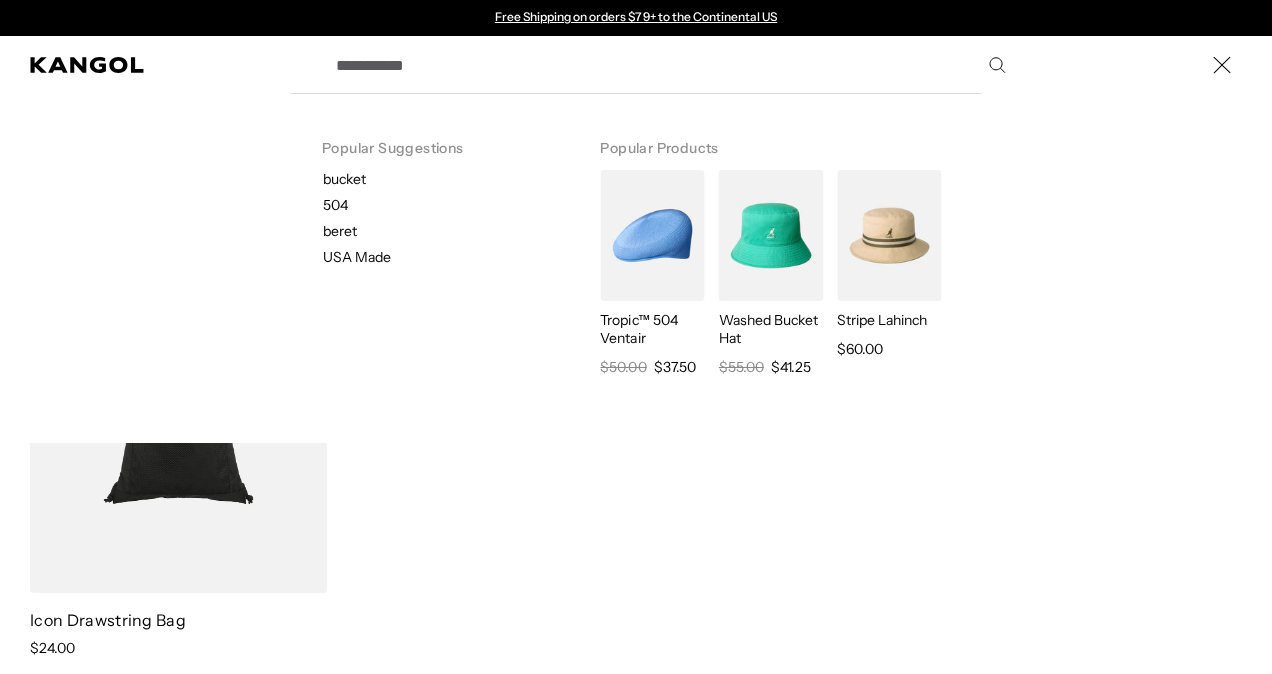 click on "Search here" at bounding box center (393, 56) 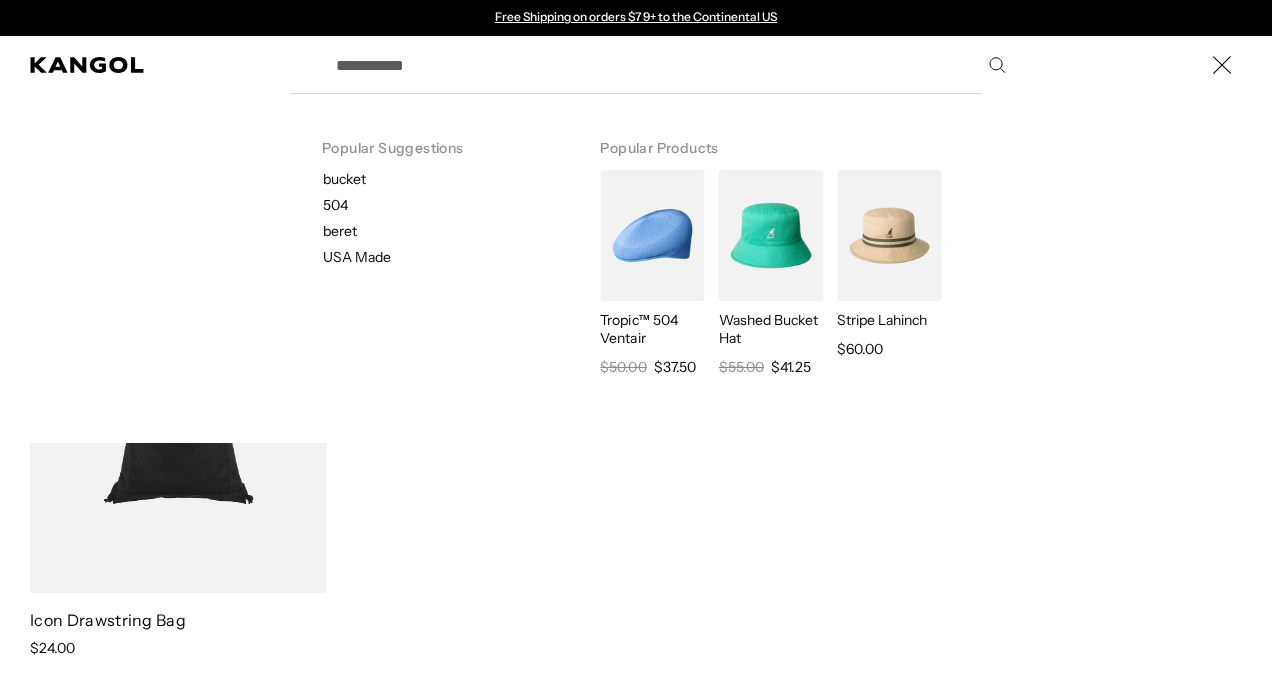 click 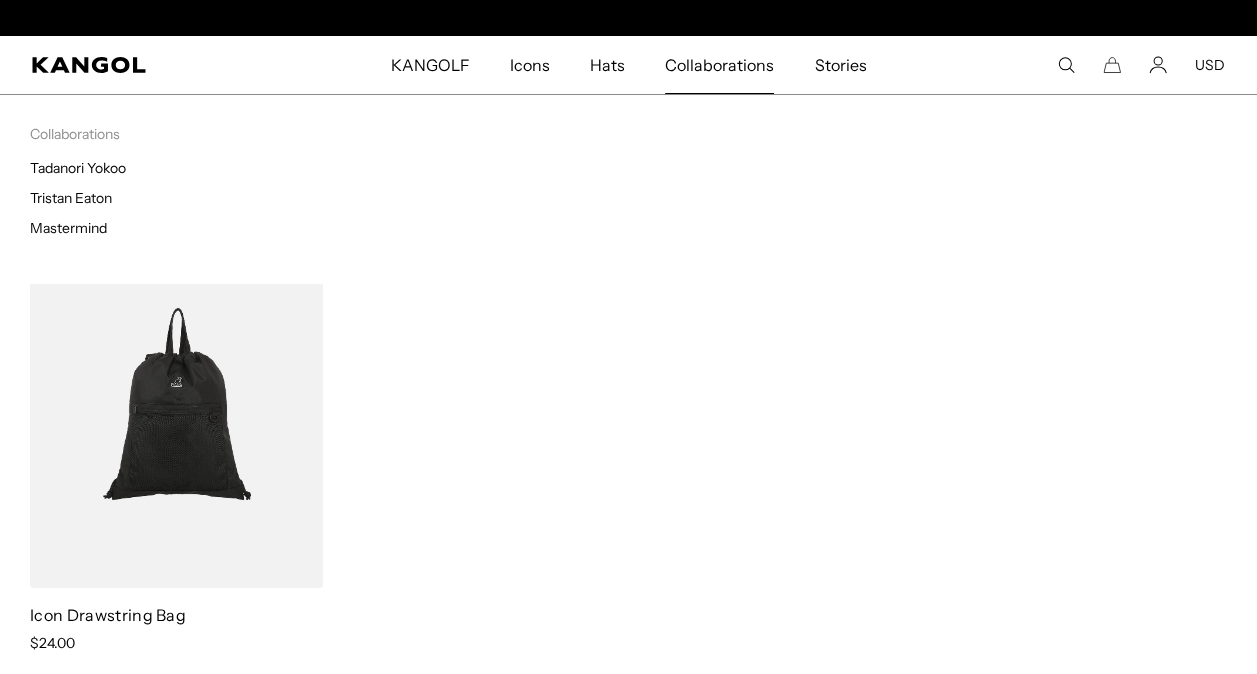 scroll, scrollTop: 0, scrollLeft: 412, axis: horizontal 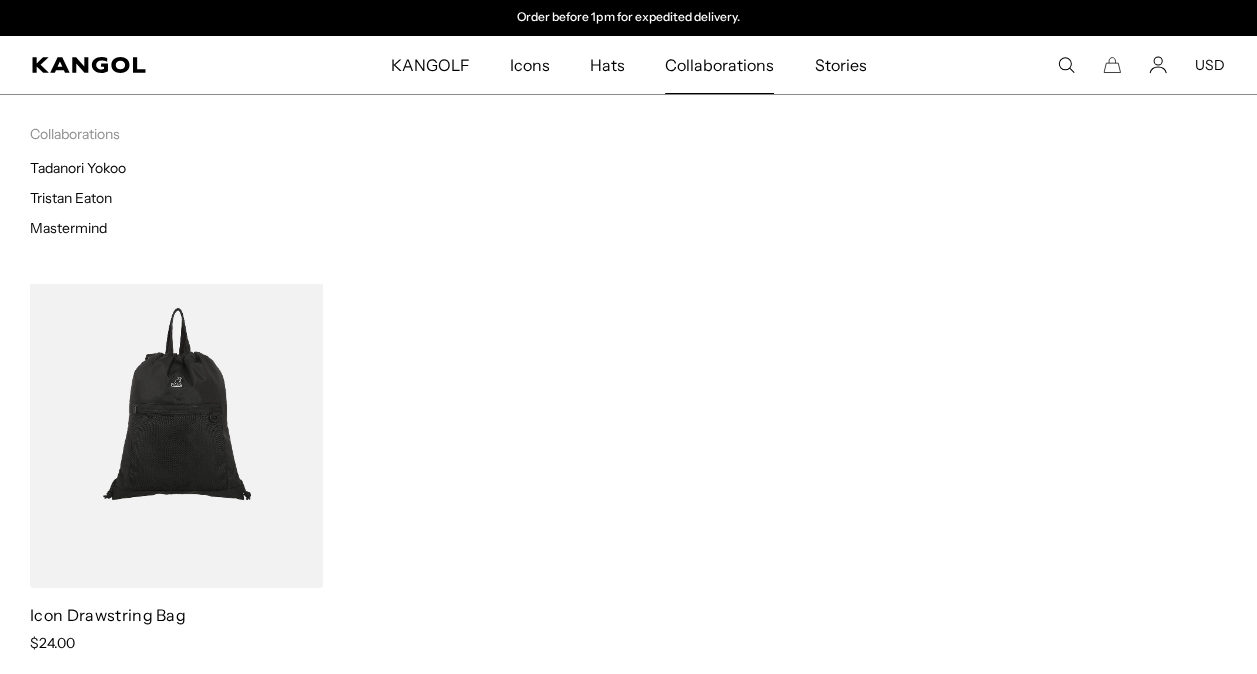 click on "Collaborations" at bounding box center [719, 65] 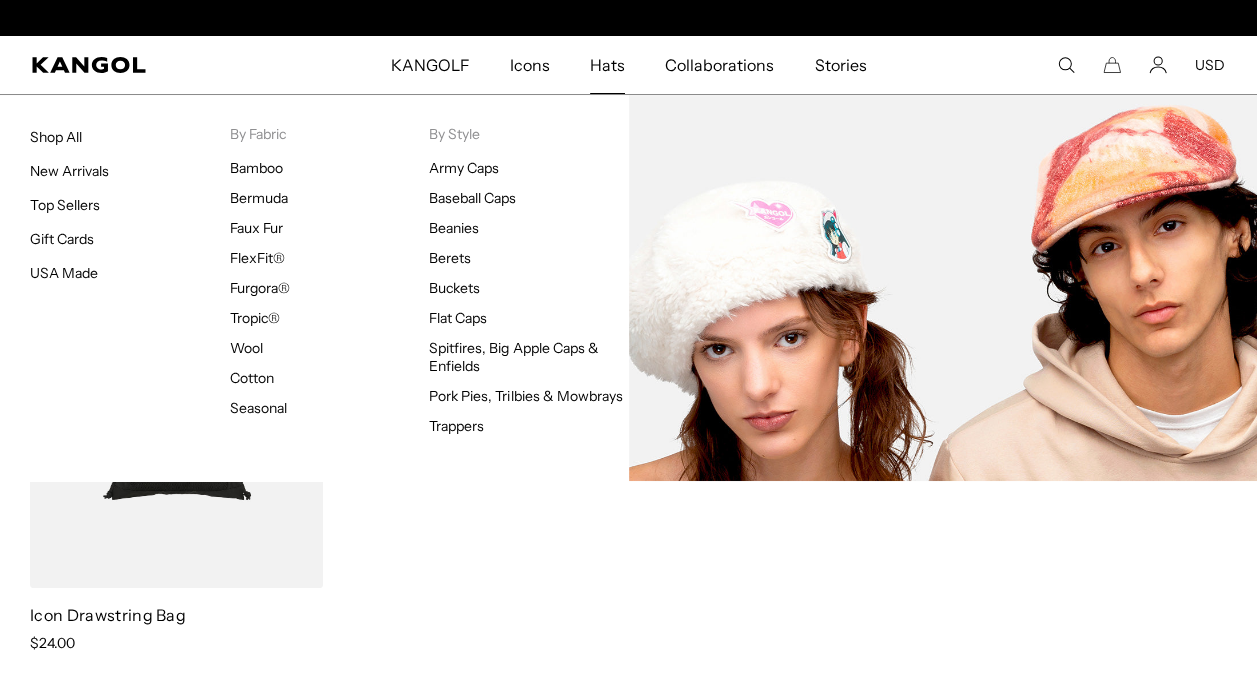 scroll, scrollTop: 0, scrollLeft: 0, axis: both 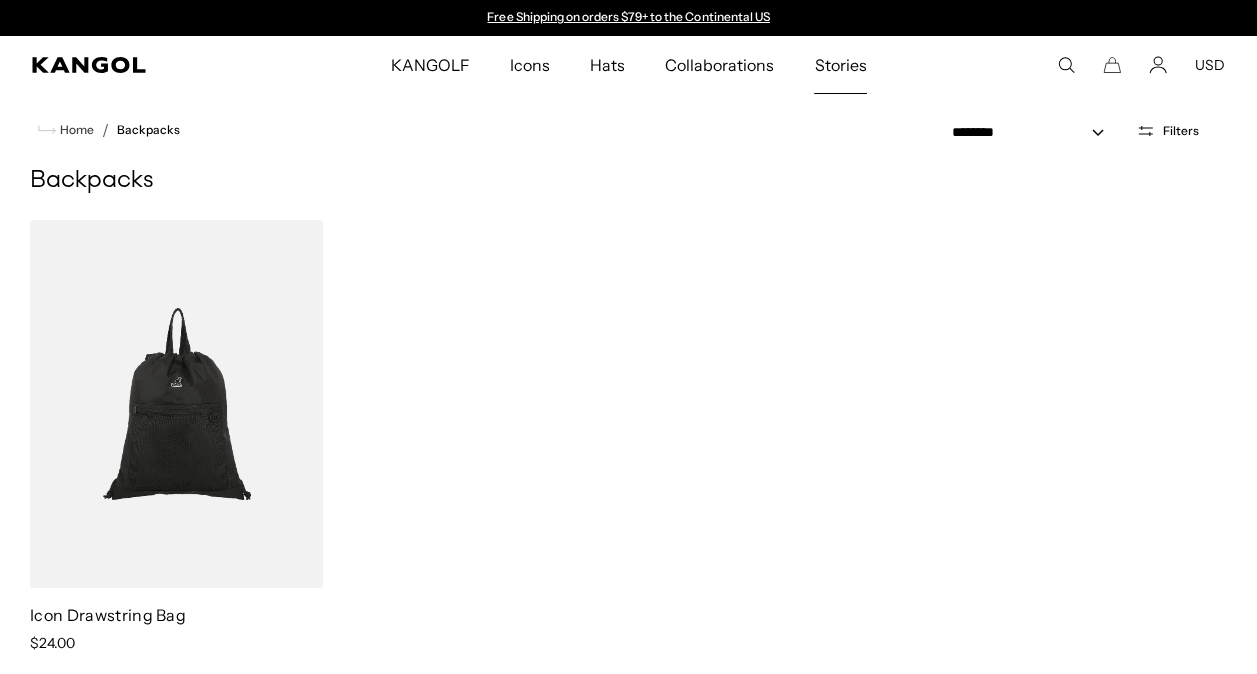 click on "Stories" at bounding box center [840, 65] 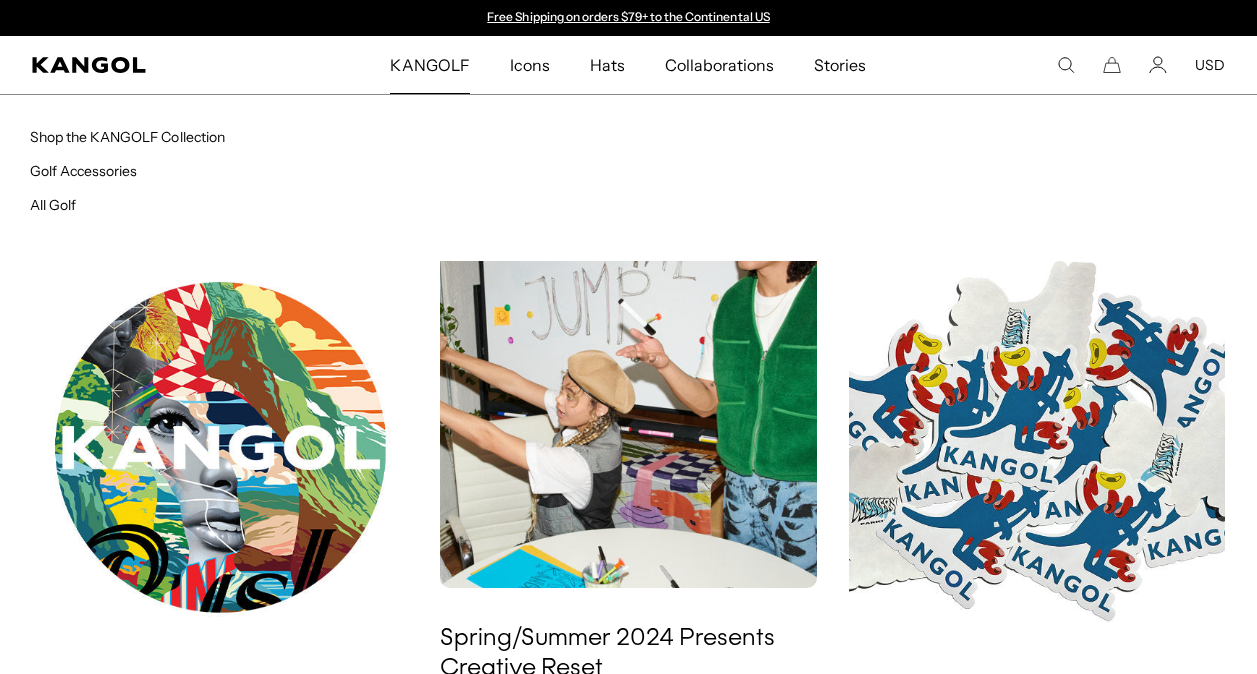 scroll, scrollTop: 0, scrollLeft: 0, axis: both 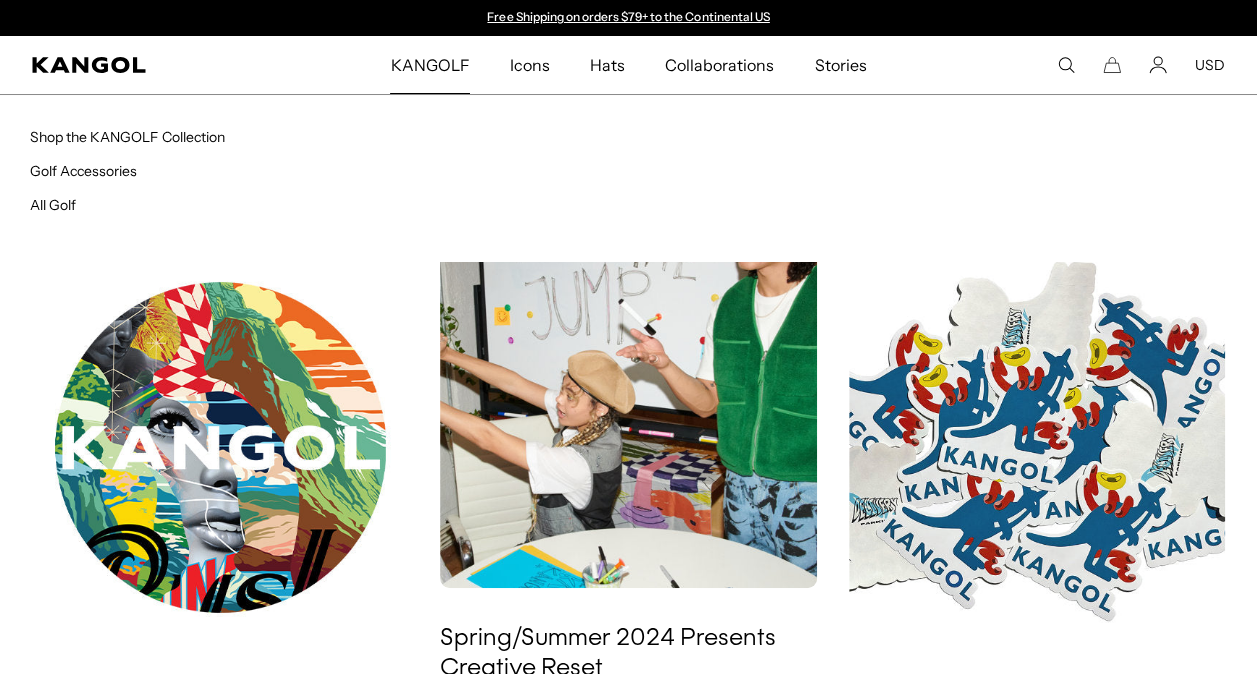click on "KANGOLF" at bounding box center [429, 65] 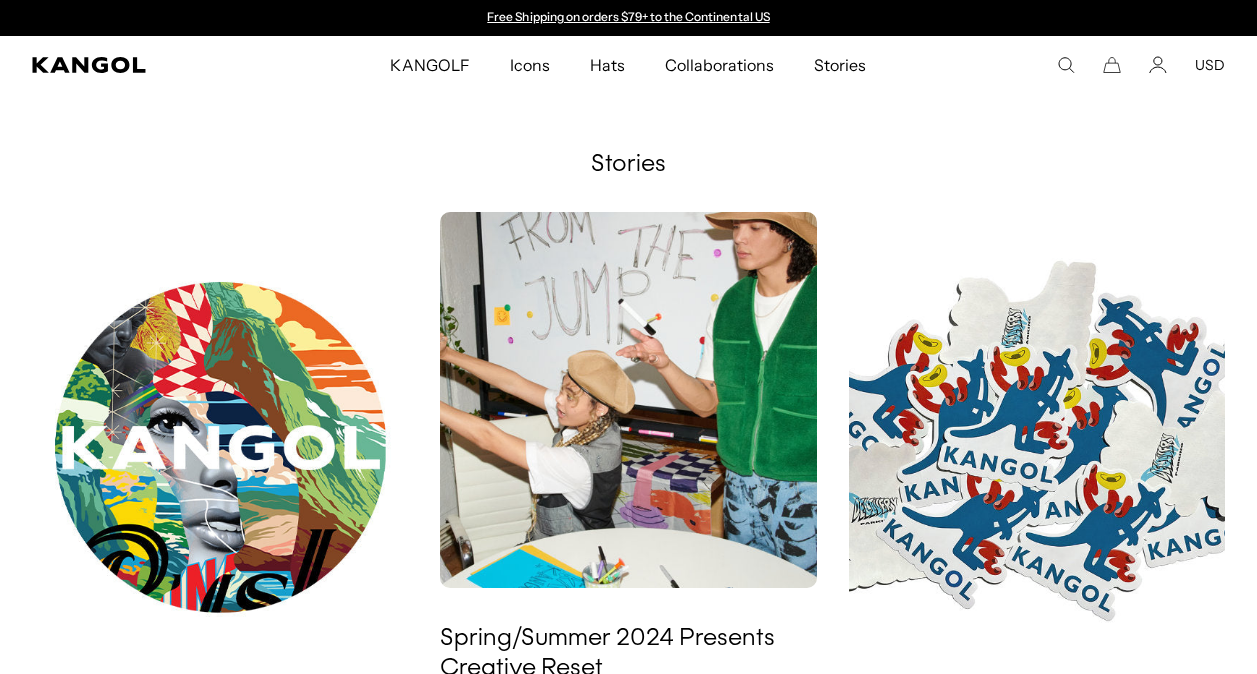 scroll, scrollTop: 0, scrollLeft: 0, axis: both 